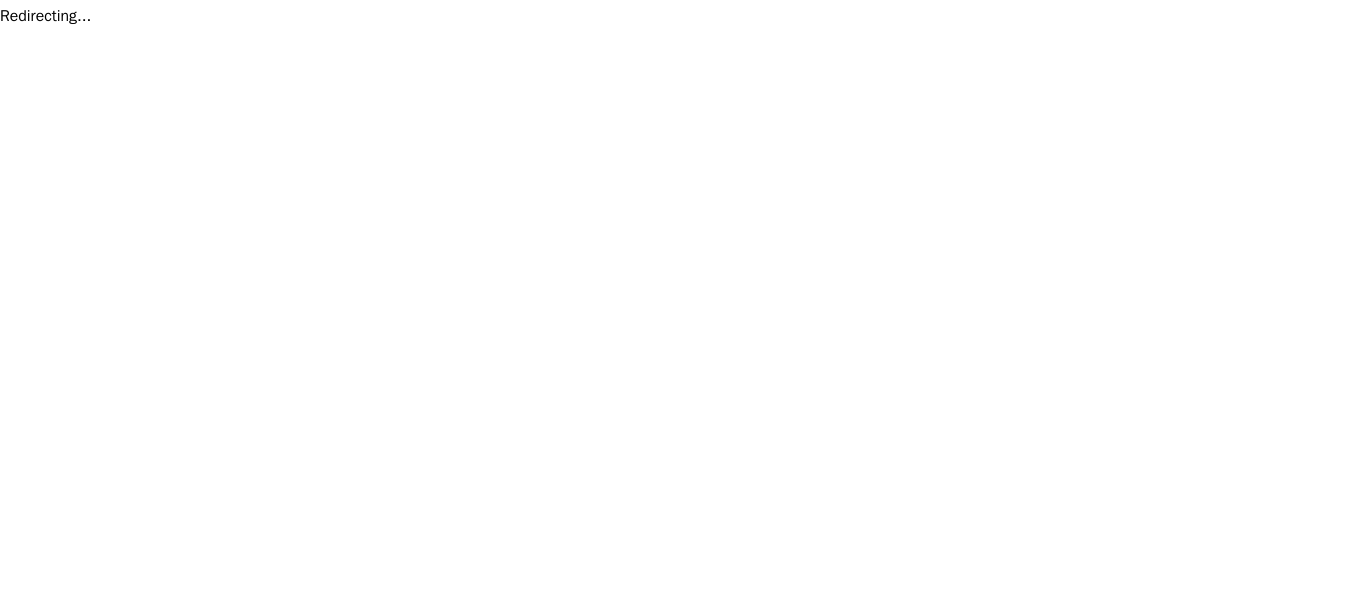 scroll, scrollTop: 0, scrollLeft: 0, axis: both 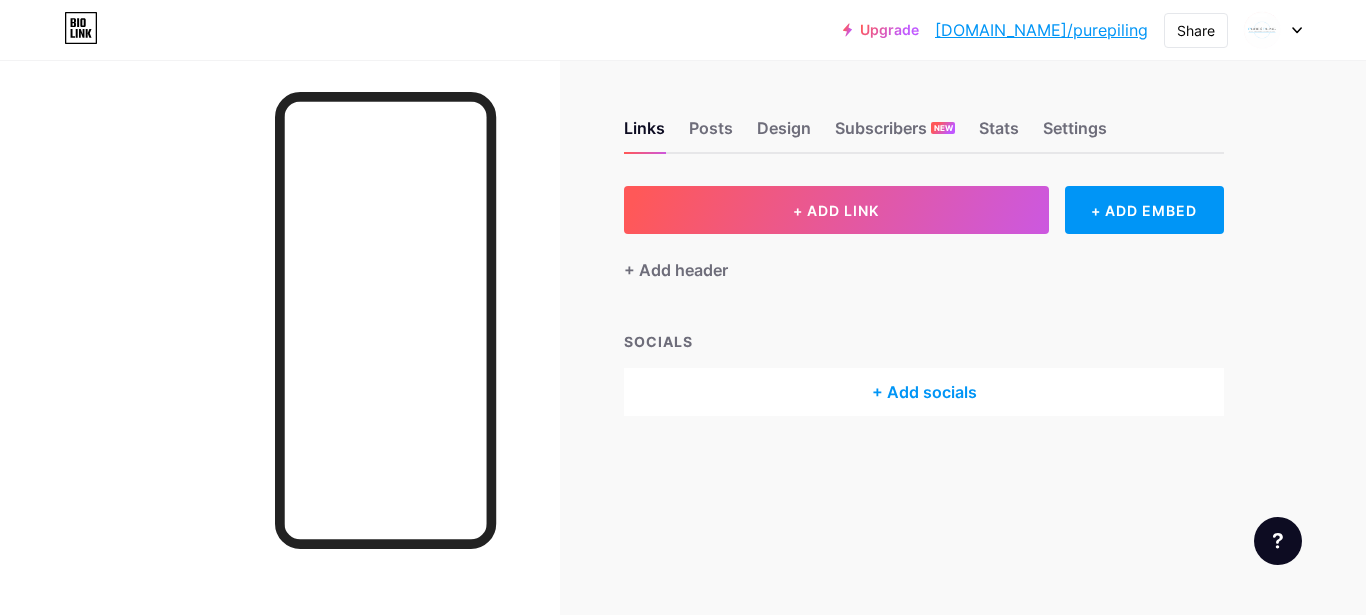 click at bounding box center (1273, 30) 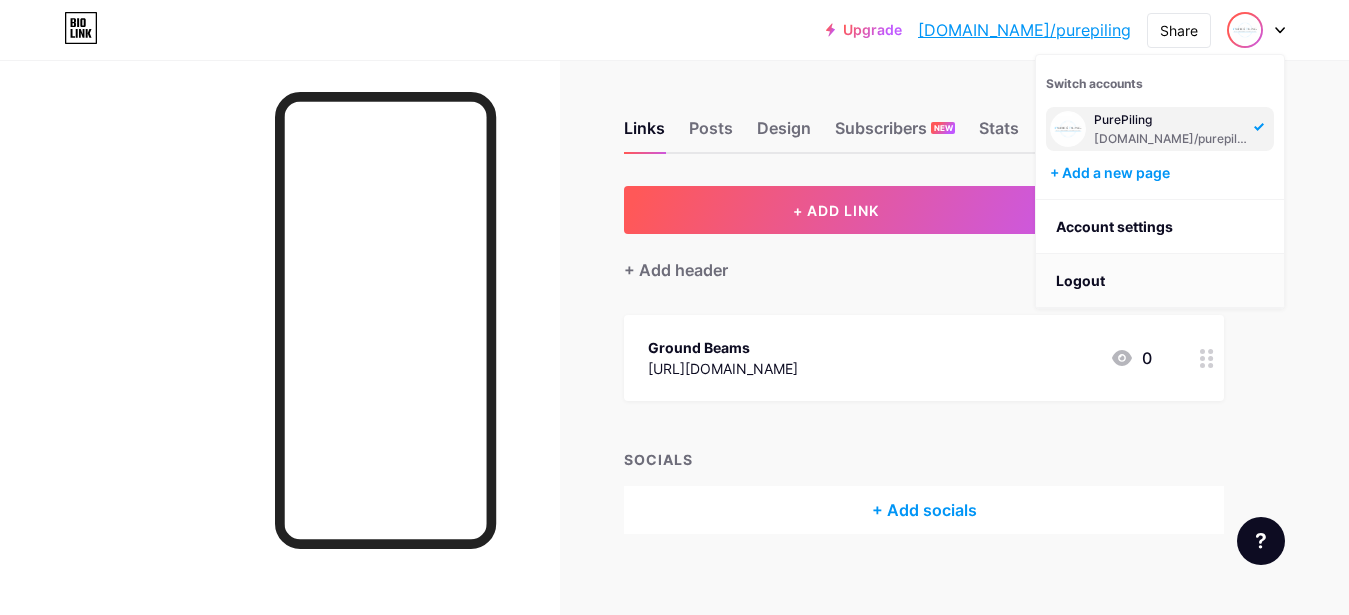 click on "Logout" at bounding box center [1160, 281] 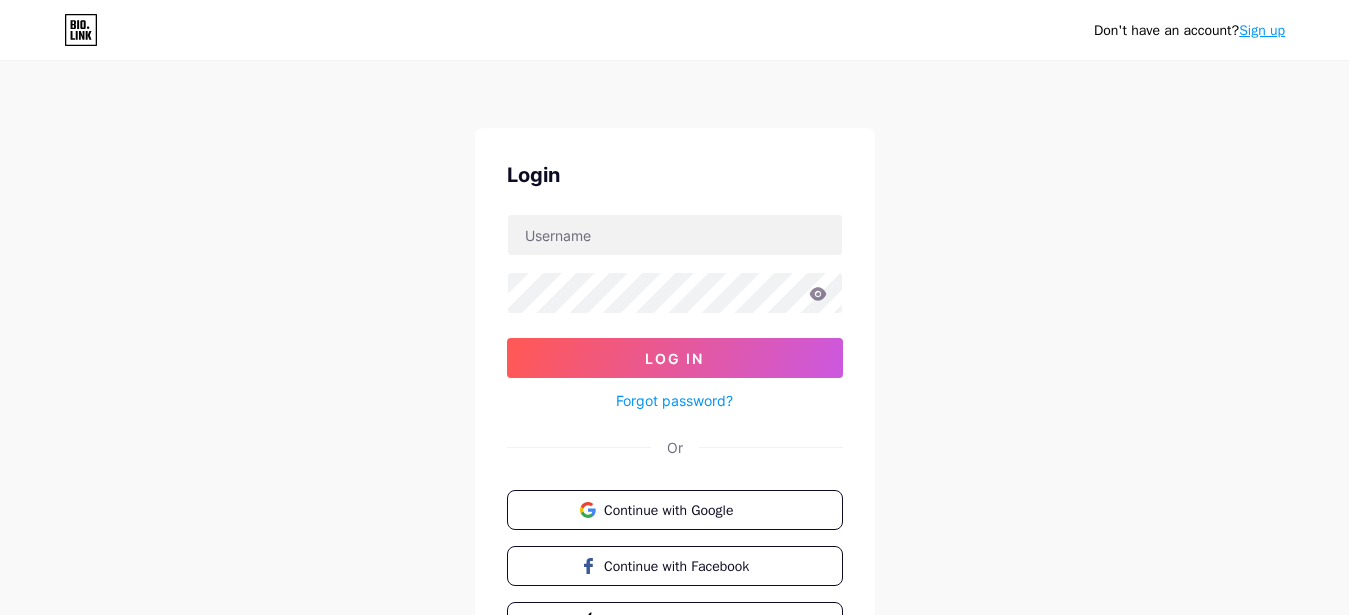 click on "Sign up" at bounding box center [1262, 30] 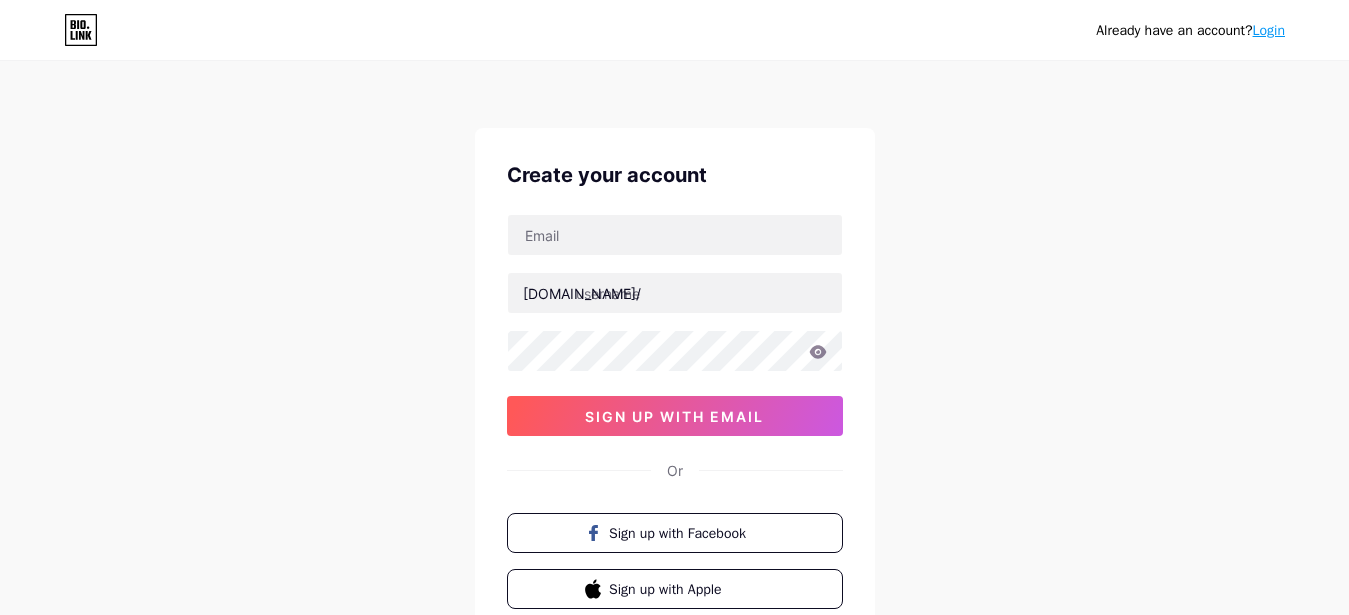 click on "Login" at bounding box center [1269, 30] 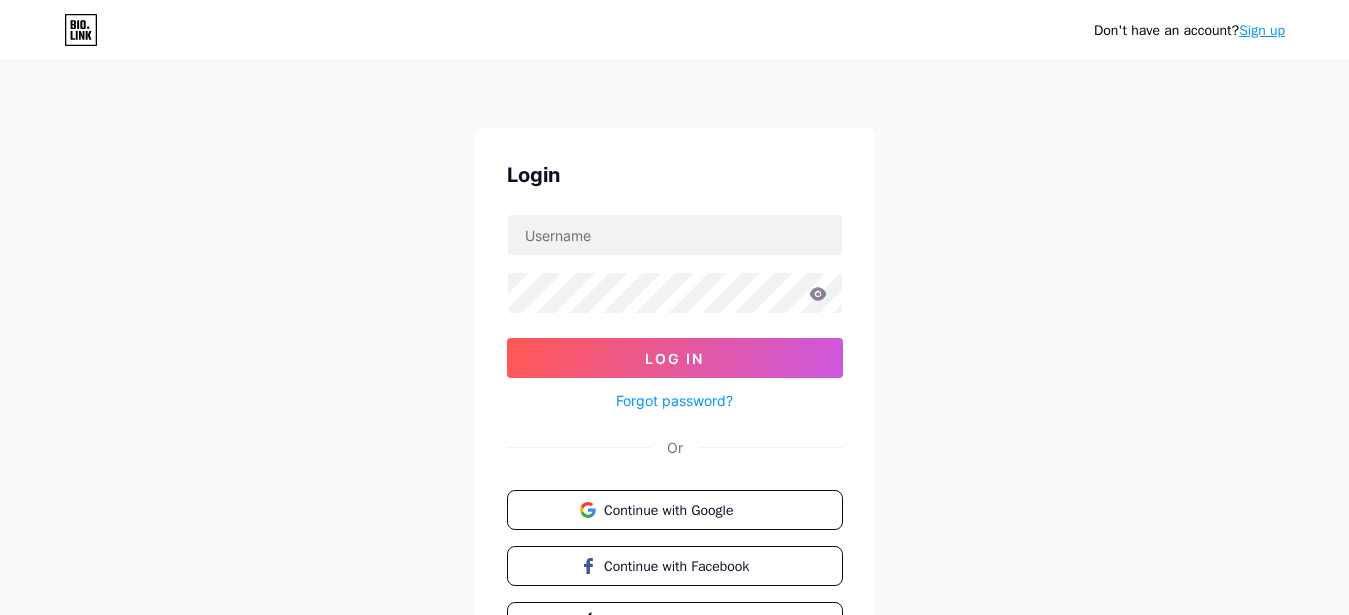 click on "Sign up" at bounding box center (1262, 30) 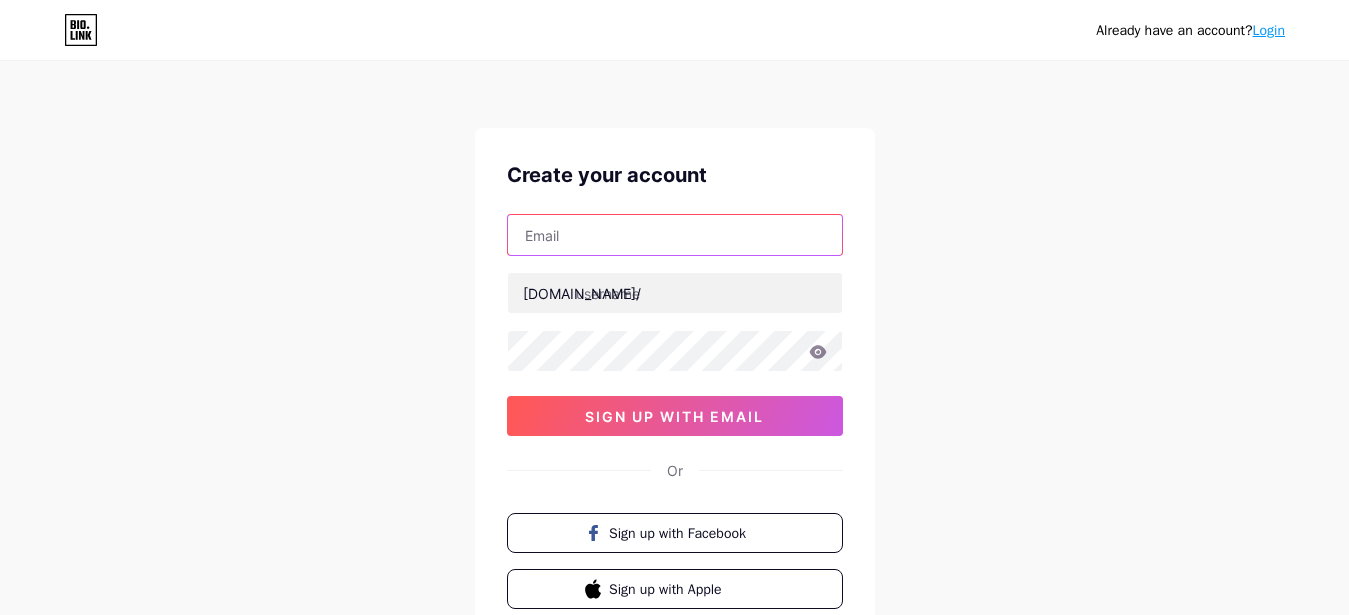 click at bounding box center (675, 235) 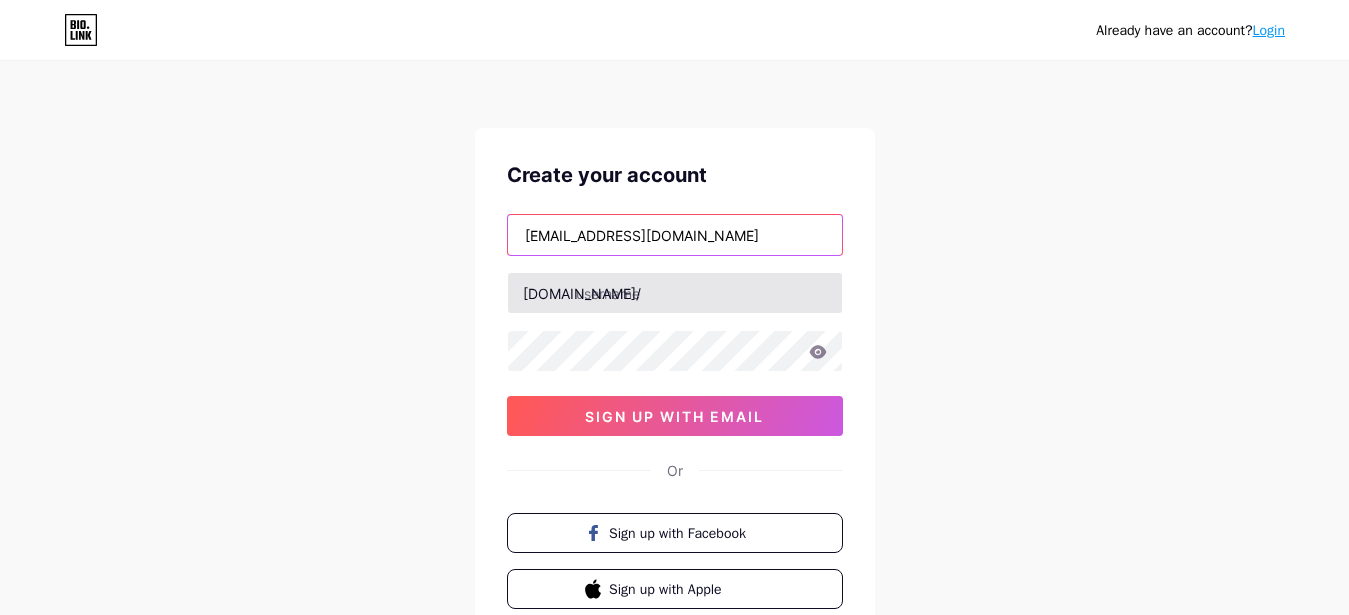 type on "[EMAIL_ADDRESS][DOMAIN_NAME]" 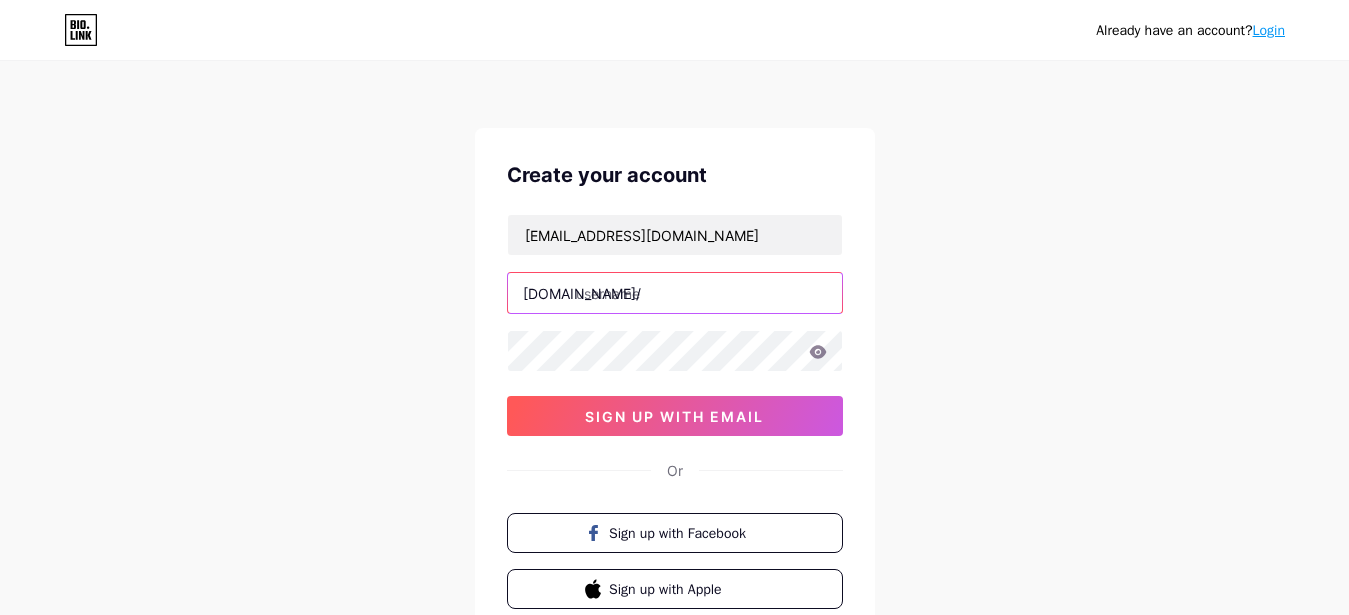 click at bounding box center [675, 293] 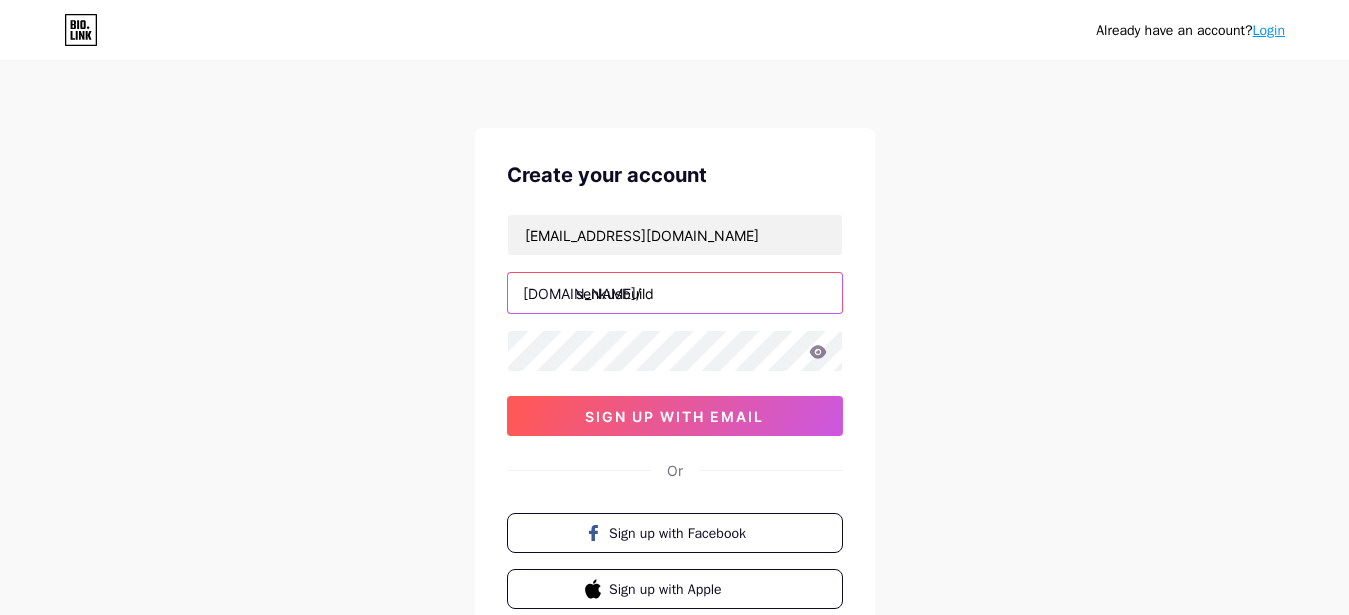 type on "senkusbuild" 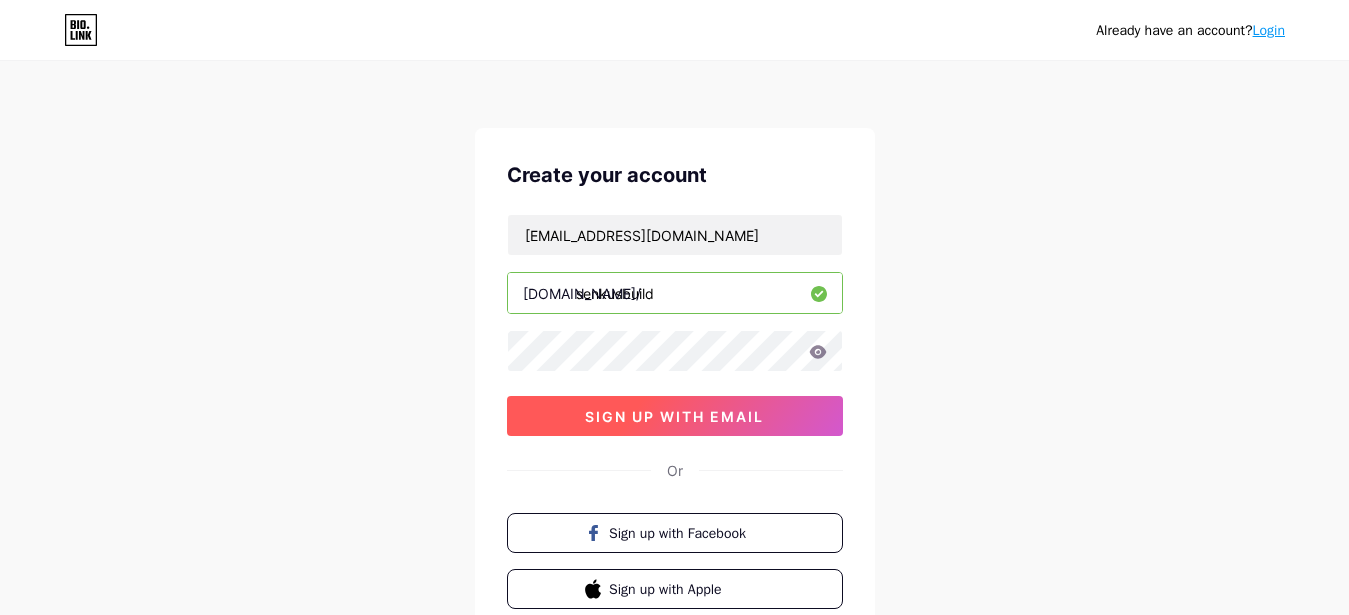 click on "sign up with email" at bounding box center (674, 416) 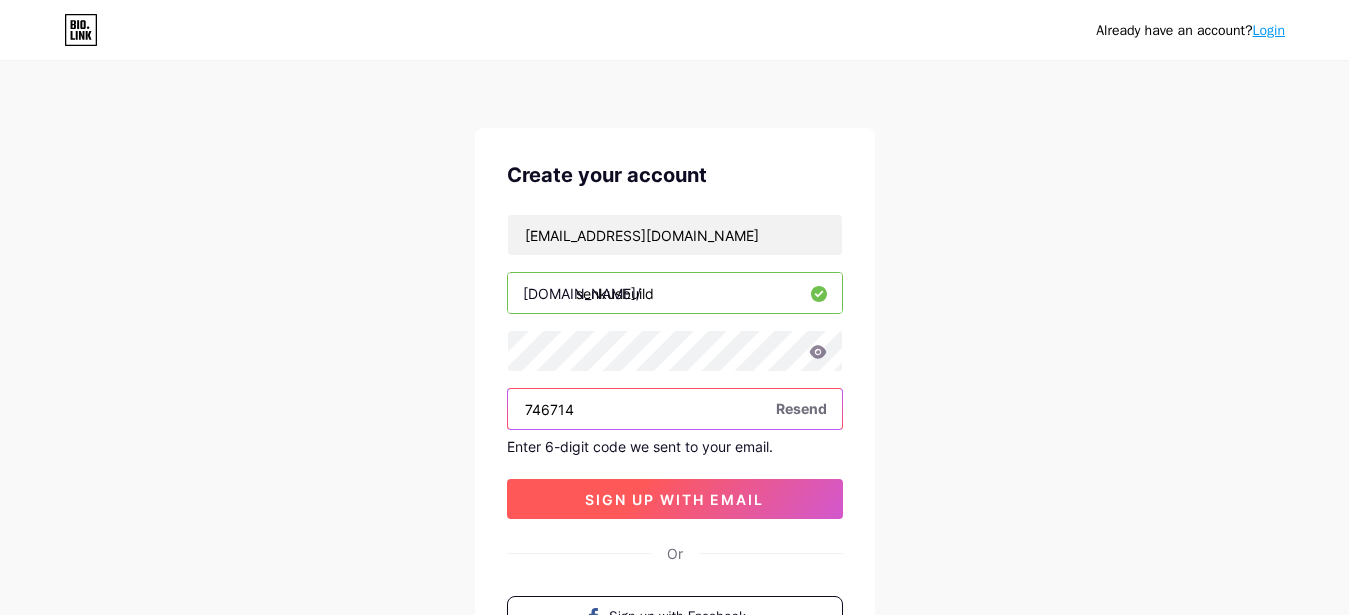 type on "746714" 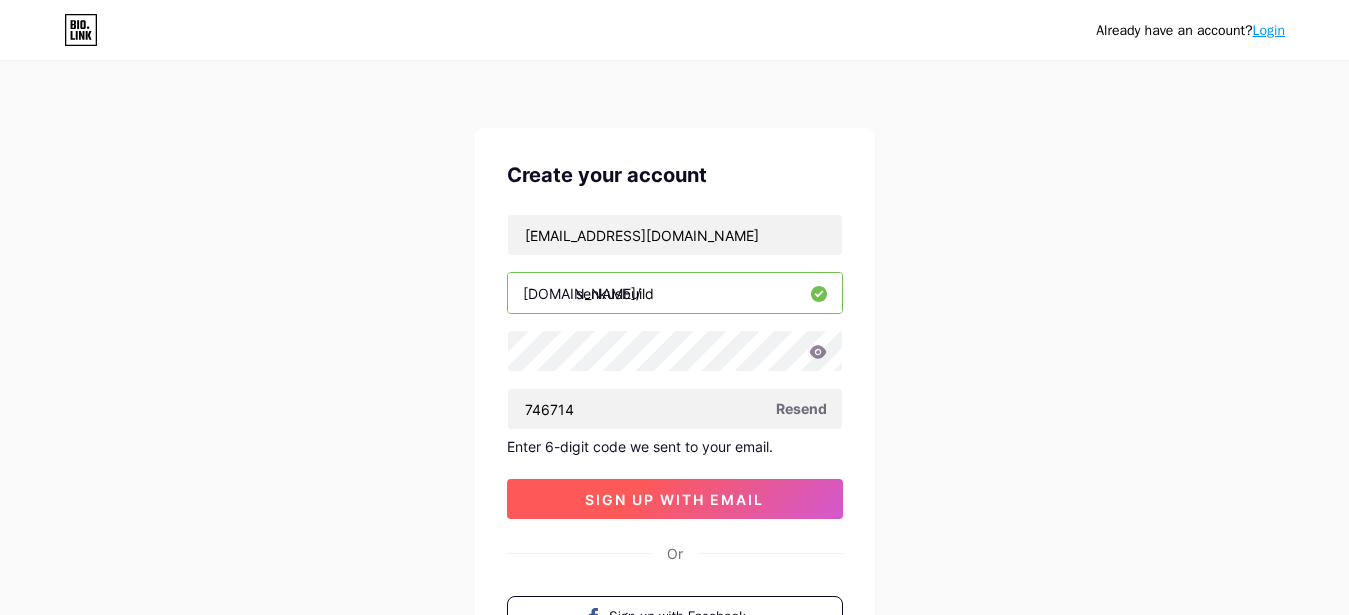click on "sign up with email" at bounding box center (674, 499) 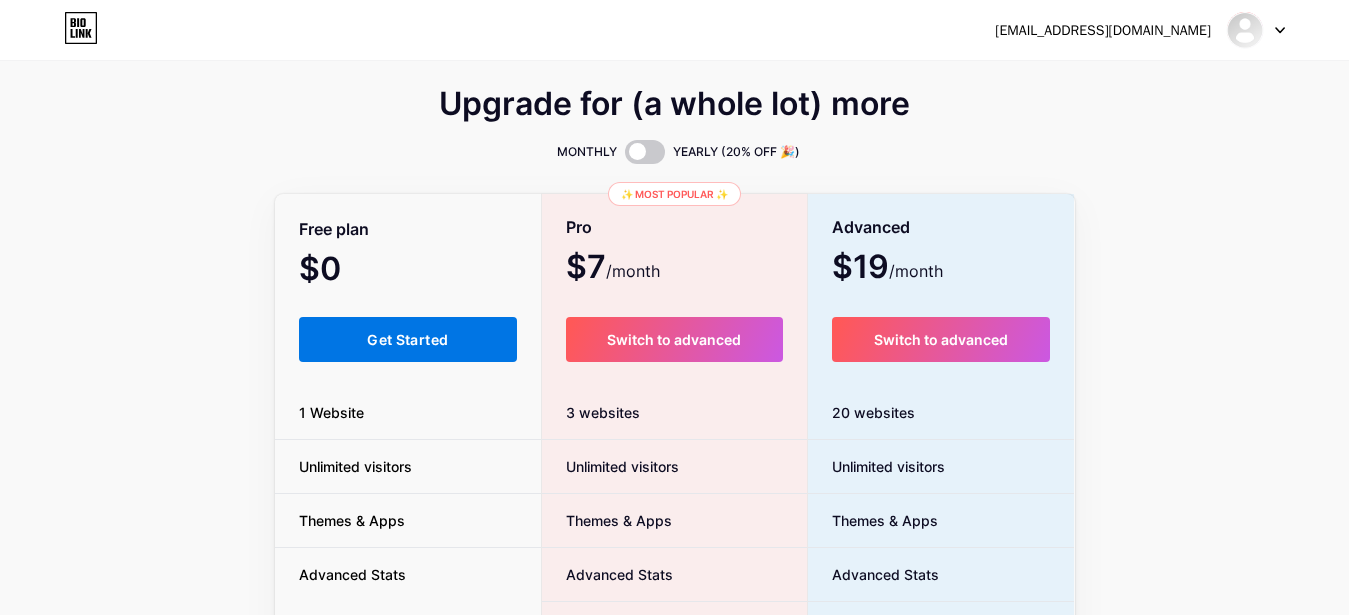 click on "Get Started" at bounding box center (408, 339) 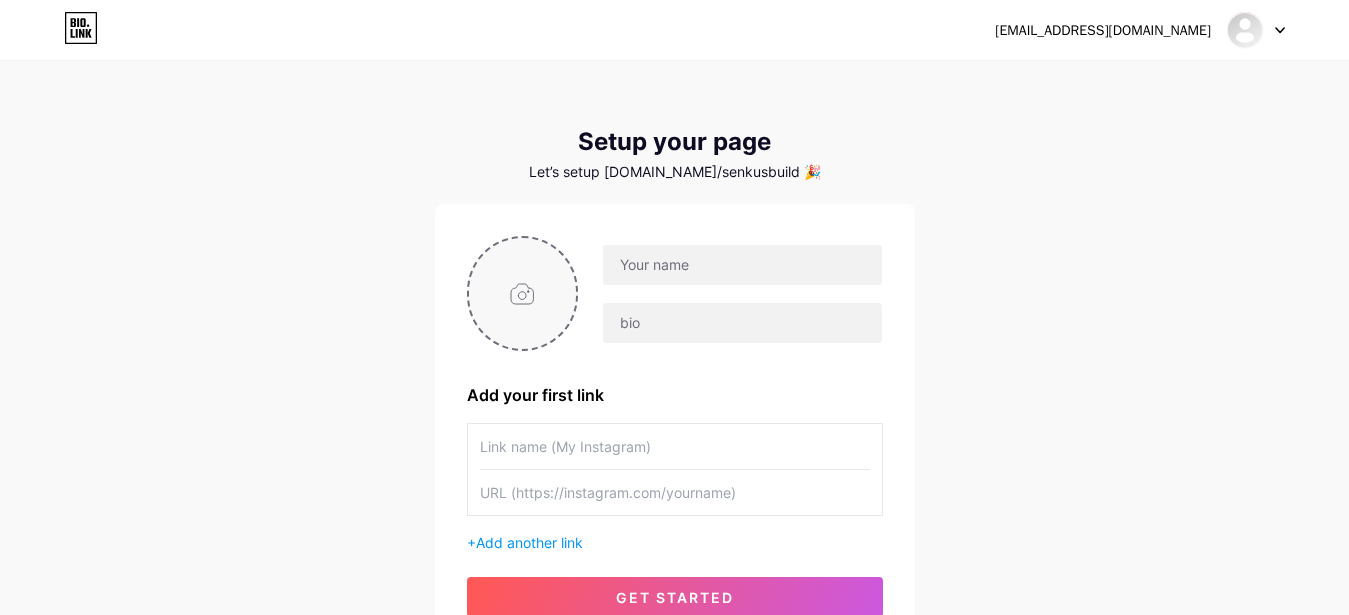 click at bounding box center (523, 293) 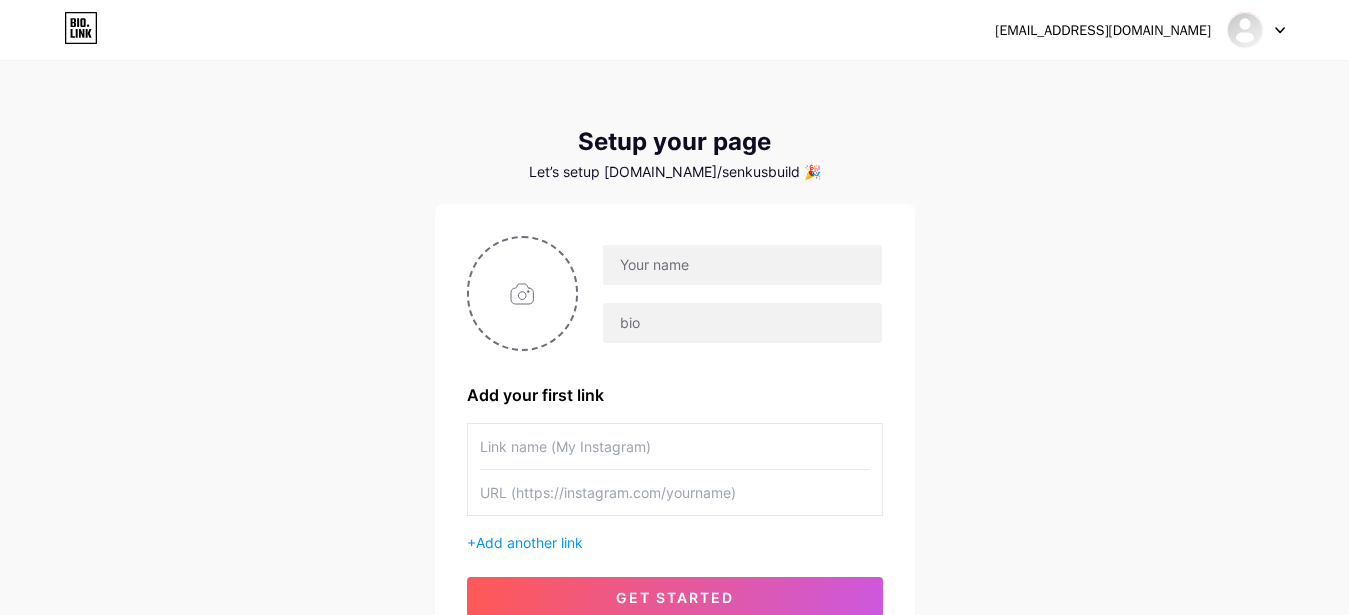 type on "C:\fakepath\nik.jpg" 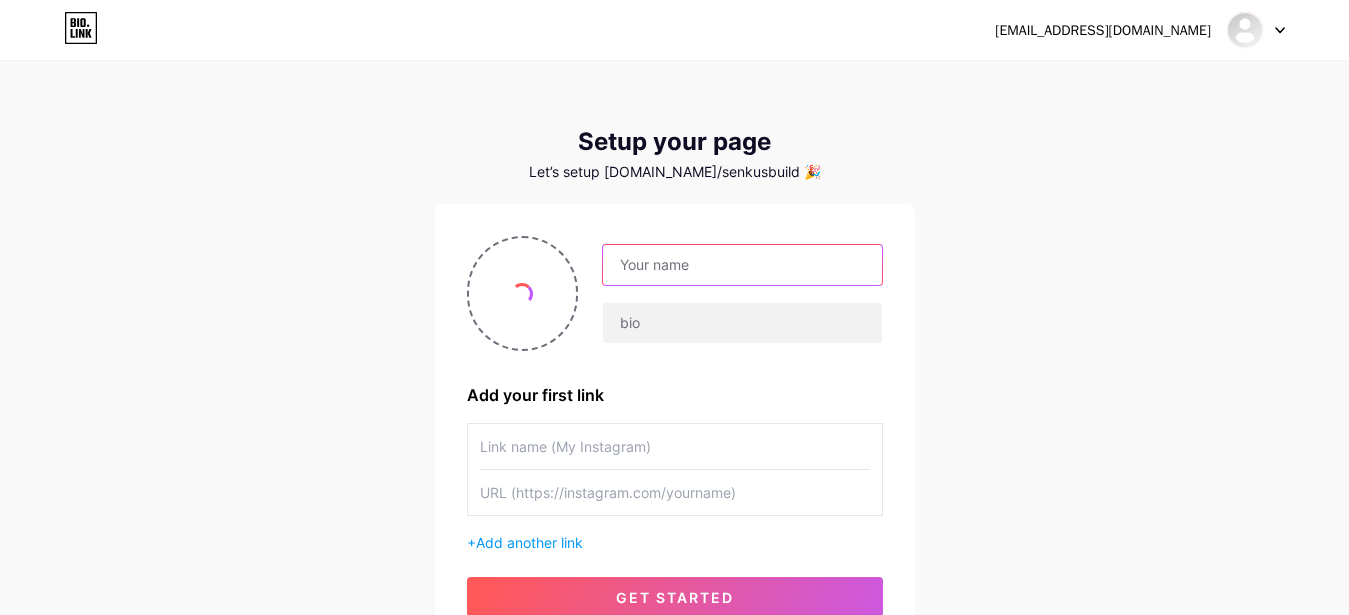 click at bounding box center [742, 265] 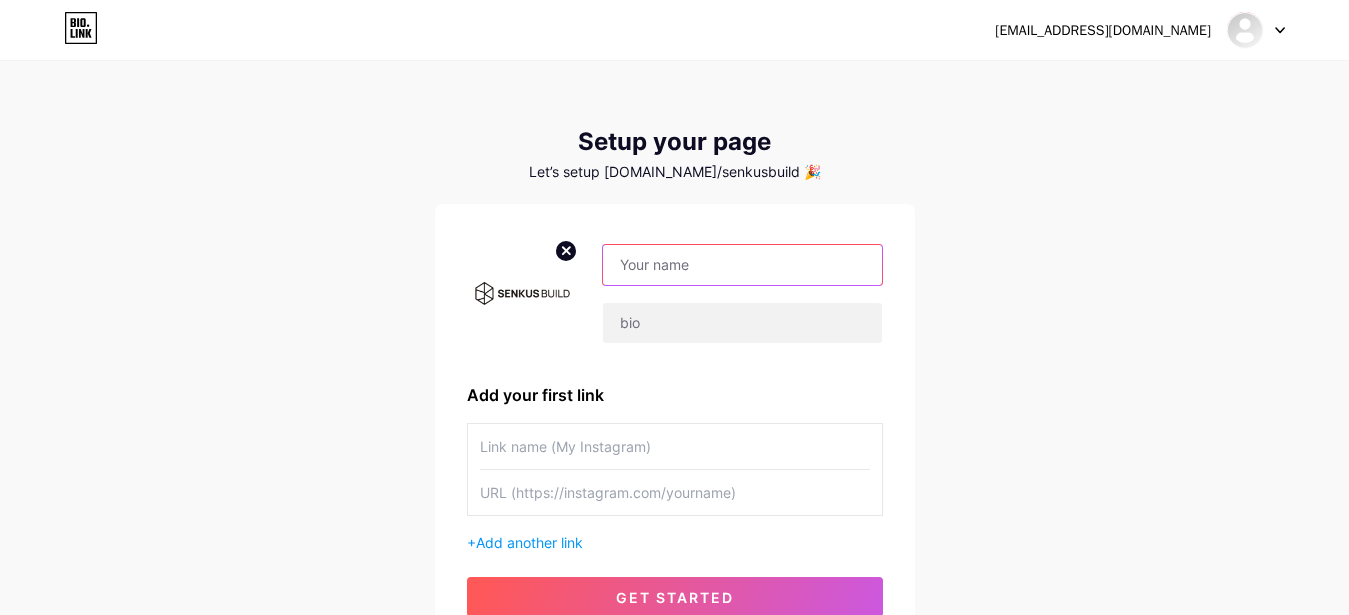paste on "Senkusbuild" 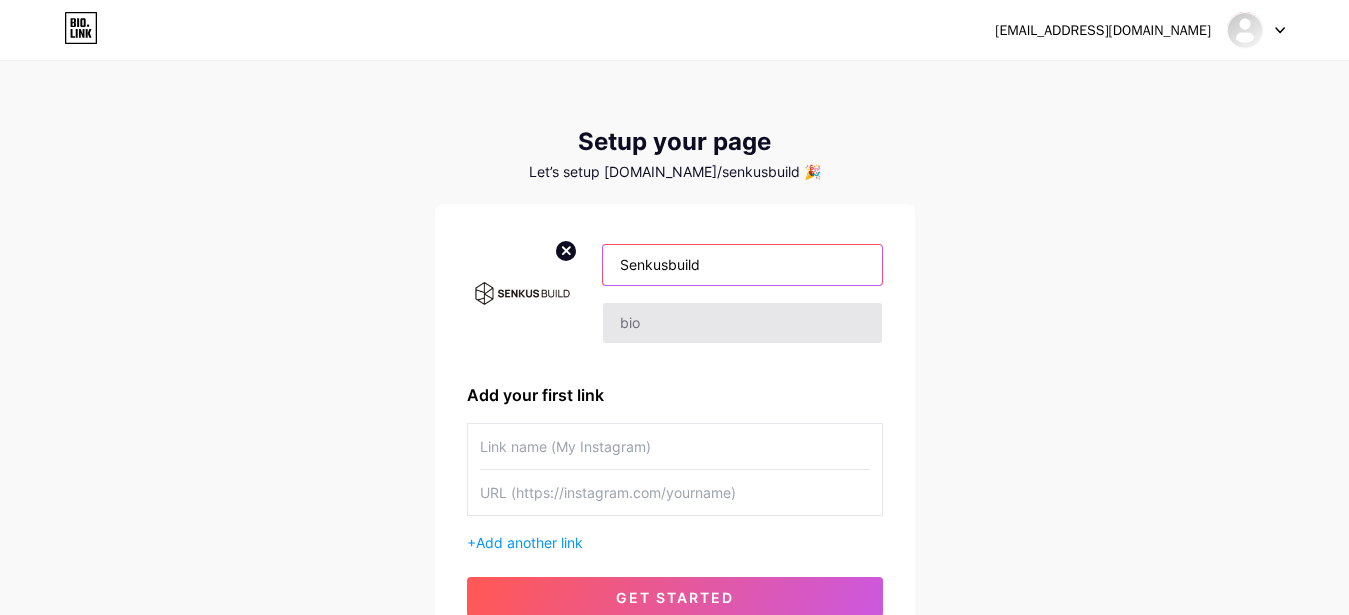 type on "Senkusbuild" 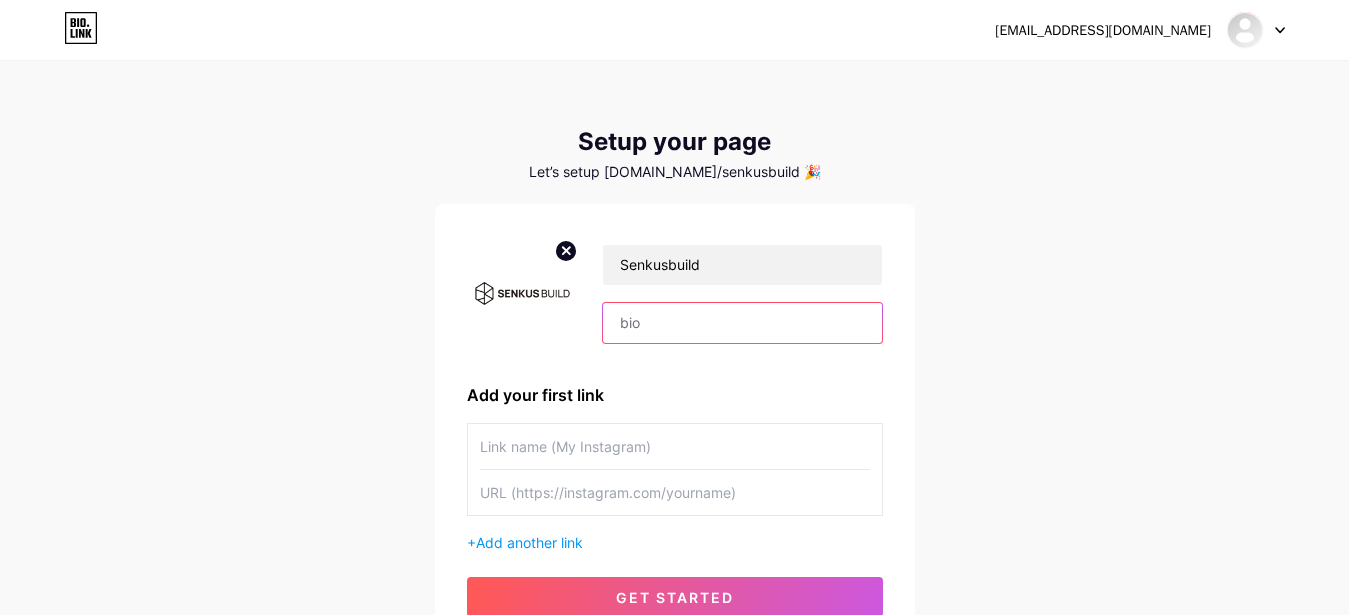 drag, startPoint x: 633, startPoint y: 336, endPoint x: 652, endPoint y: 389, distance: 56.302753 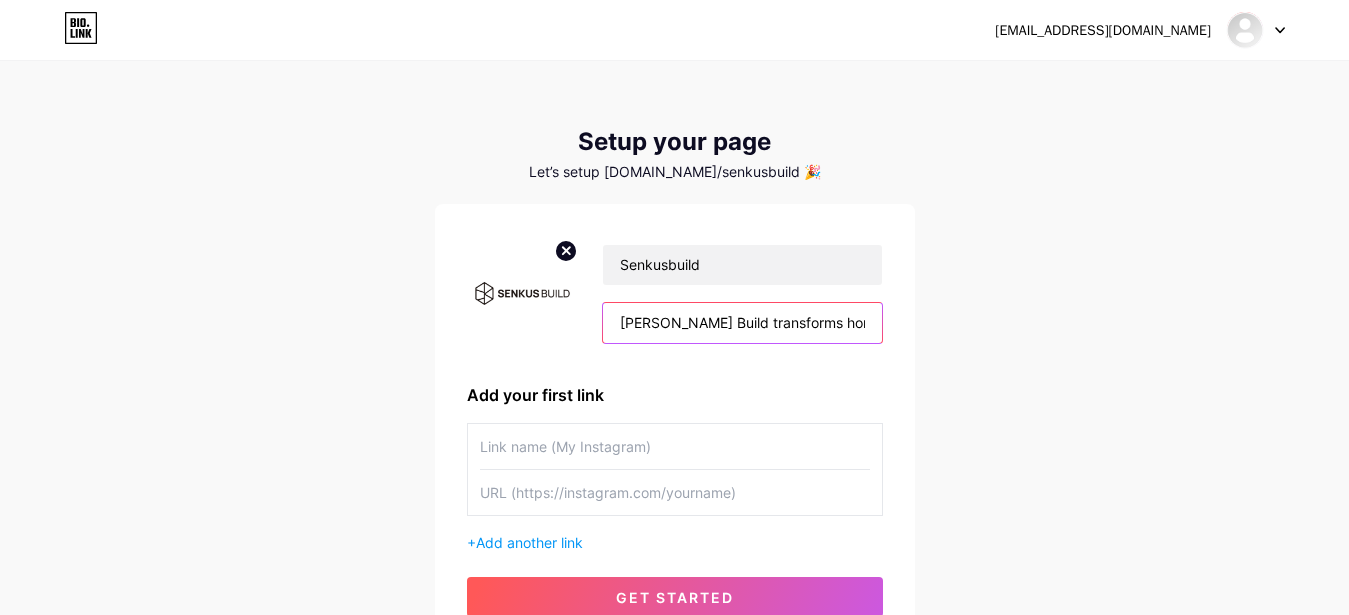 scroll, scrollTop: 0, scrollLeft: 1461, axis: horizontal 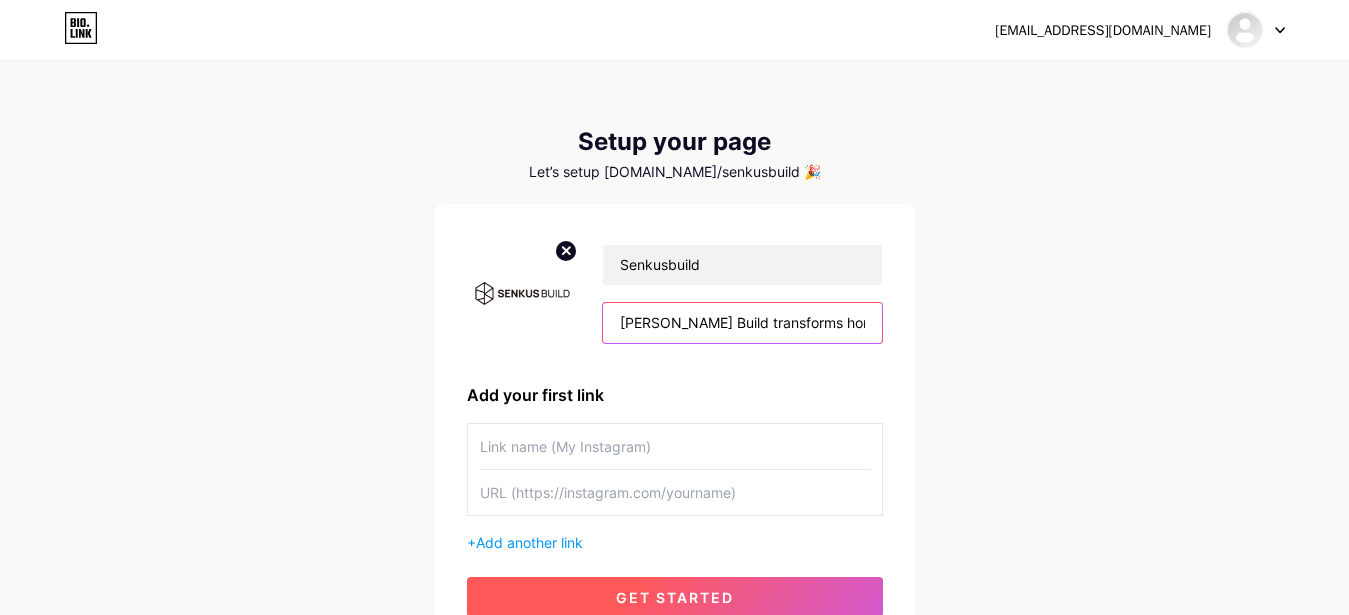 type on "[PERSON_NAME] Build transforms homes in [GEOGRAPHIC_DATA], [GEOGRAPHIC_DATA], and [GEOGRAPHIC_DATA] with premium remodeling services. From kitchens and bathrooms to basements and flooring, our licensed team delivers personalized, high-quality results with transparency and care." 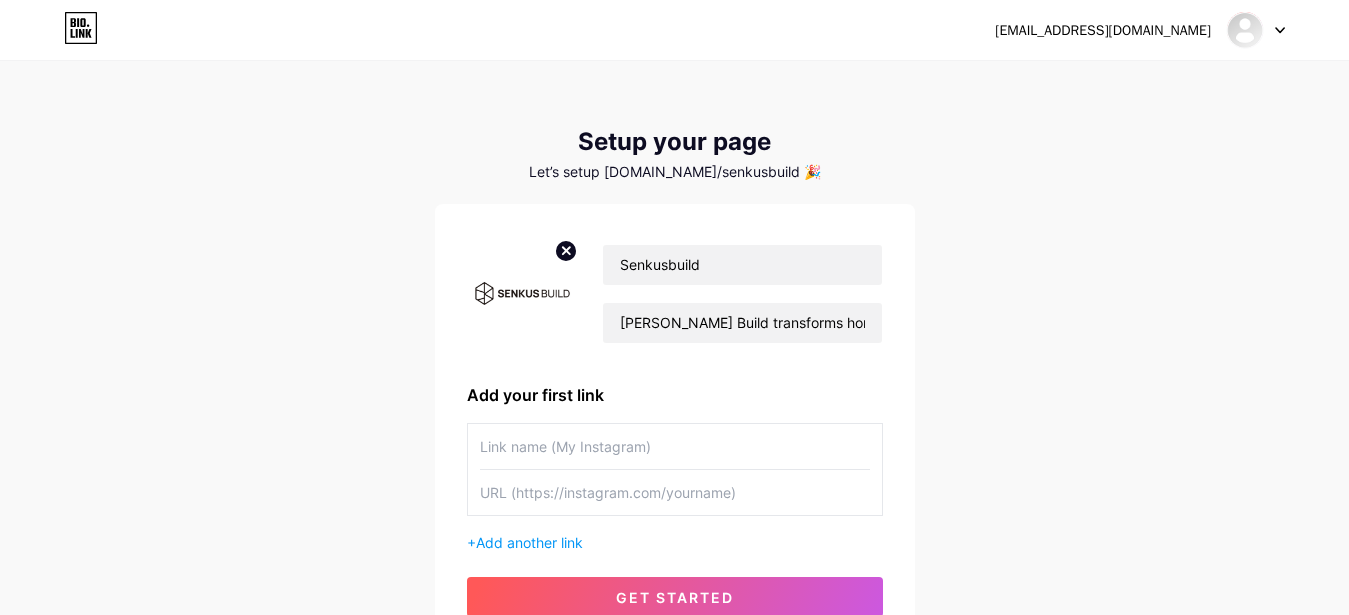 click at bounding box center [675, 446] 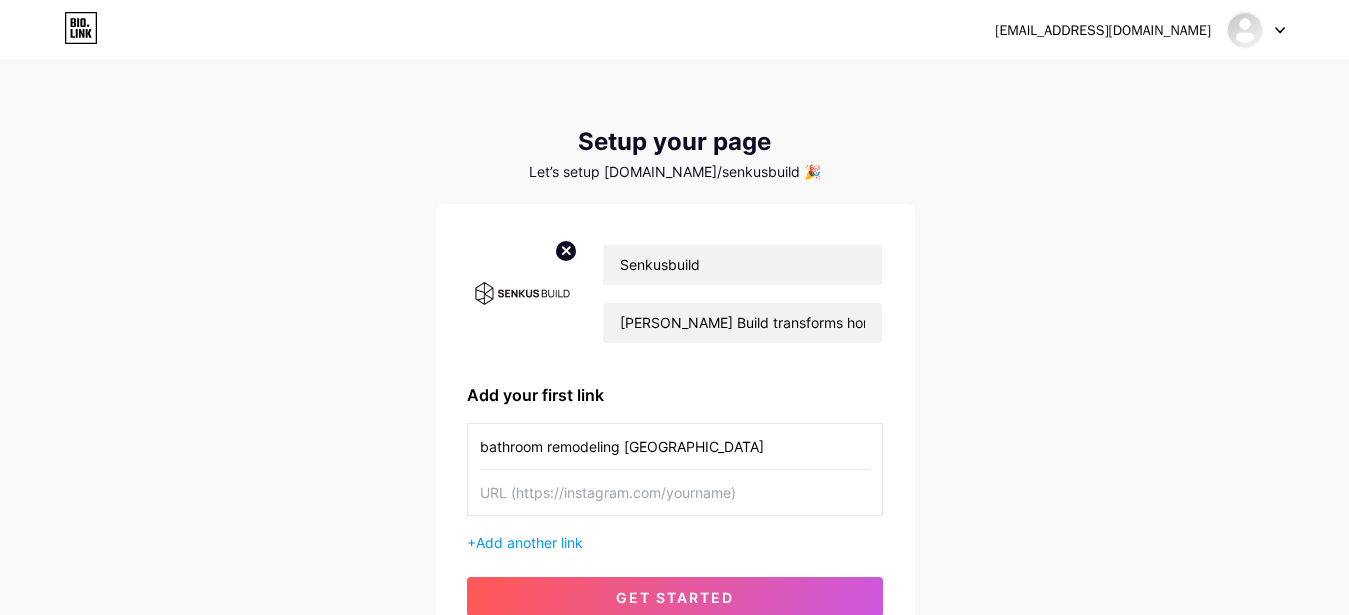 drag, startPoint x: 729, startPoint y: 453, endPoint x: 440, endPoint y: 448, distance: 289.04324 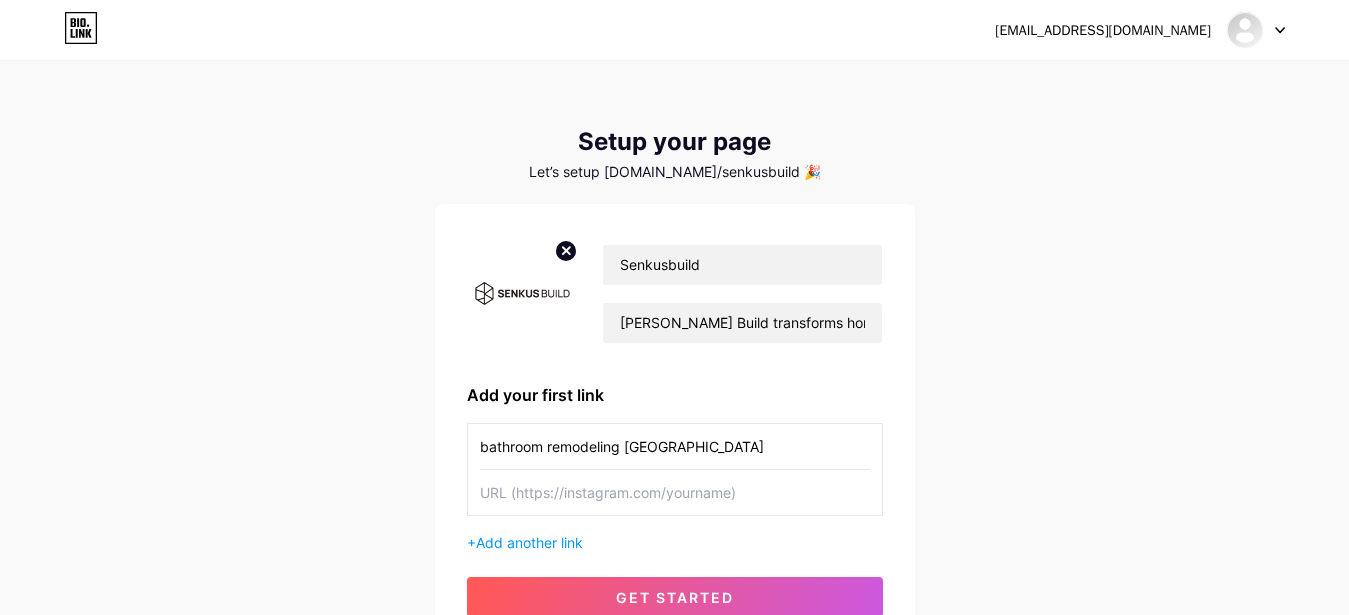 paste on "[URL][DOMAIN_NAME]" 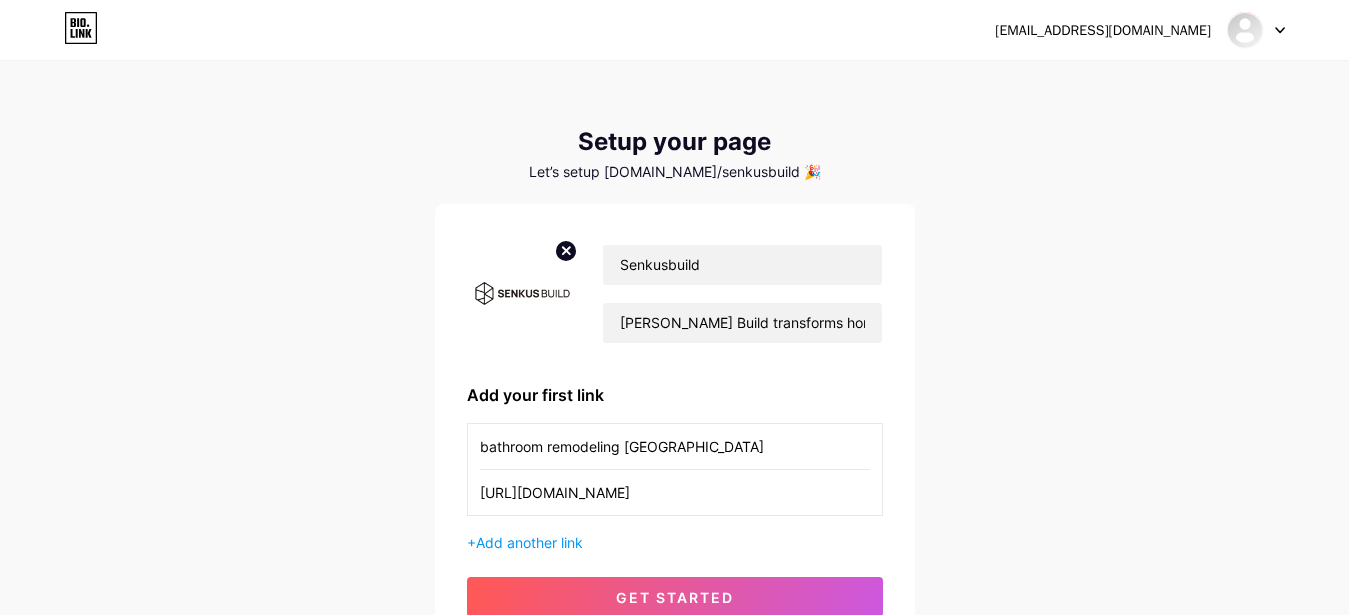 scroll, scrollTop: 0, scrollLeft: 52, axis: horizontal 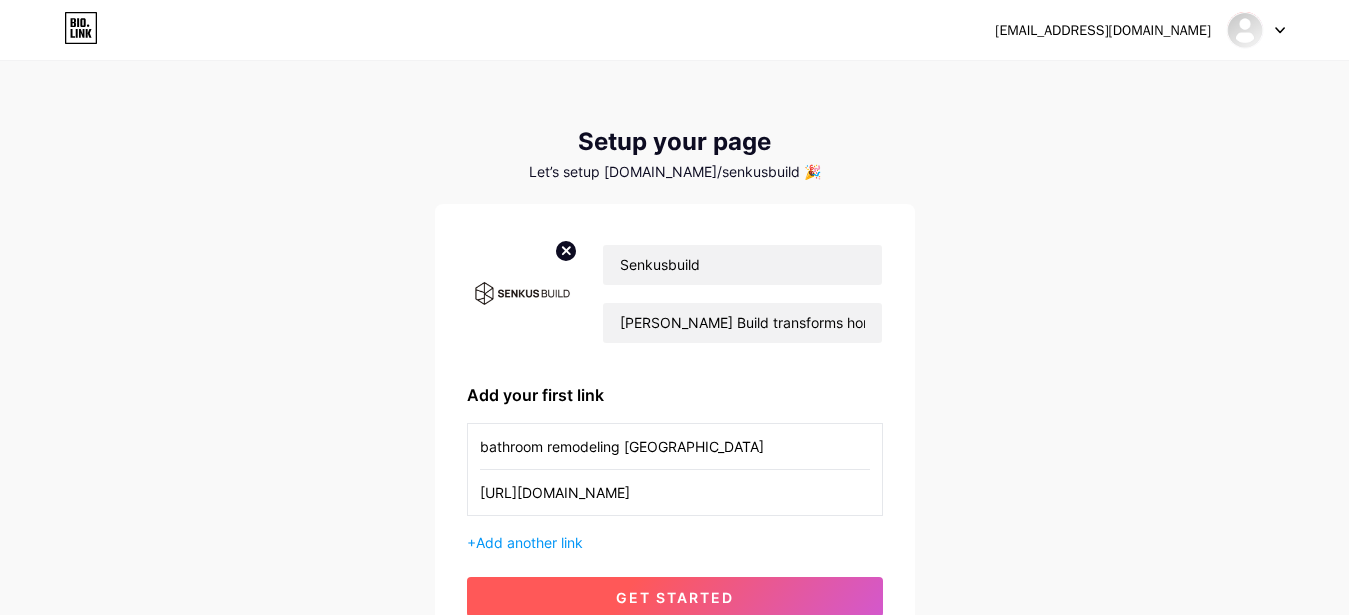 type on "[URL][DOMAIN_NAME]" 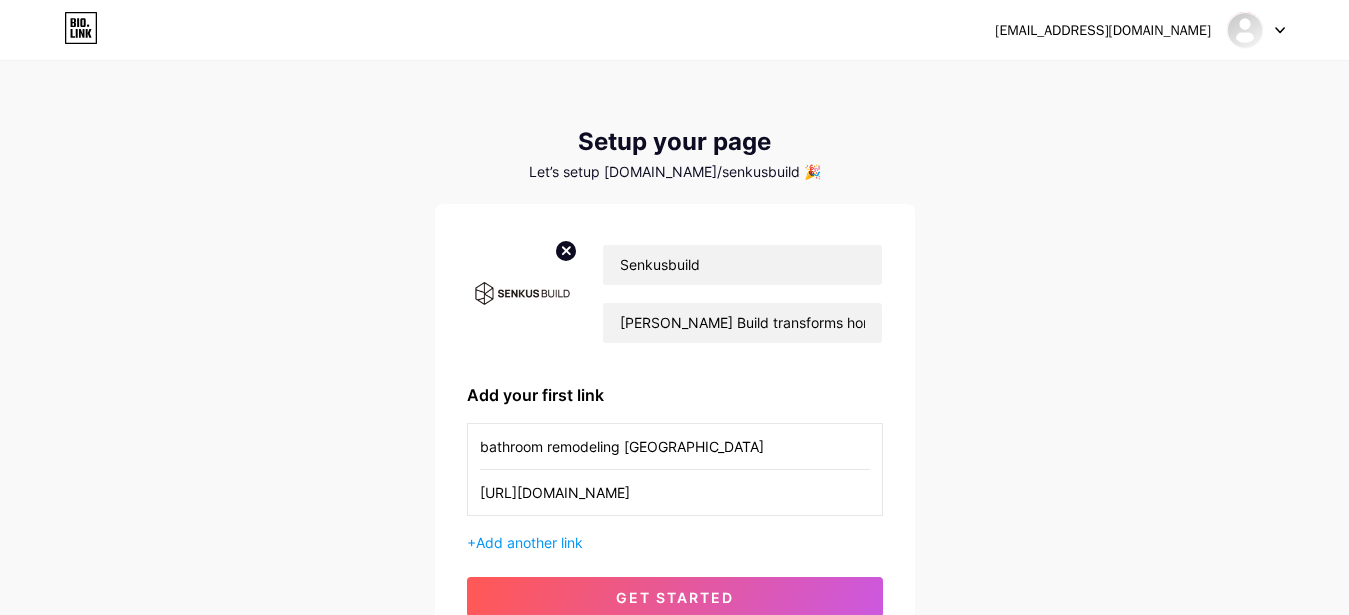 drag, startPoint x: 742, startPoint y: 444, endPoint x: 425, endPoint y: 444, distance: 317 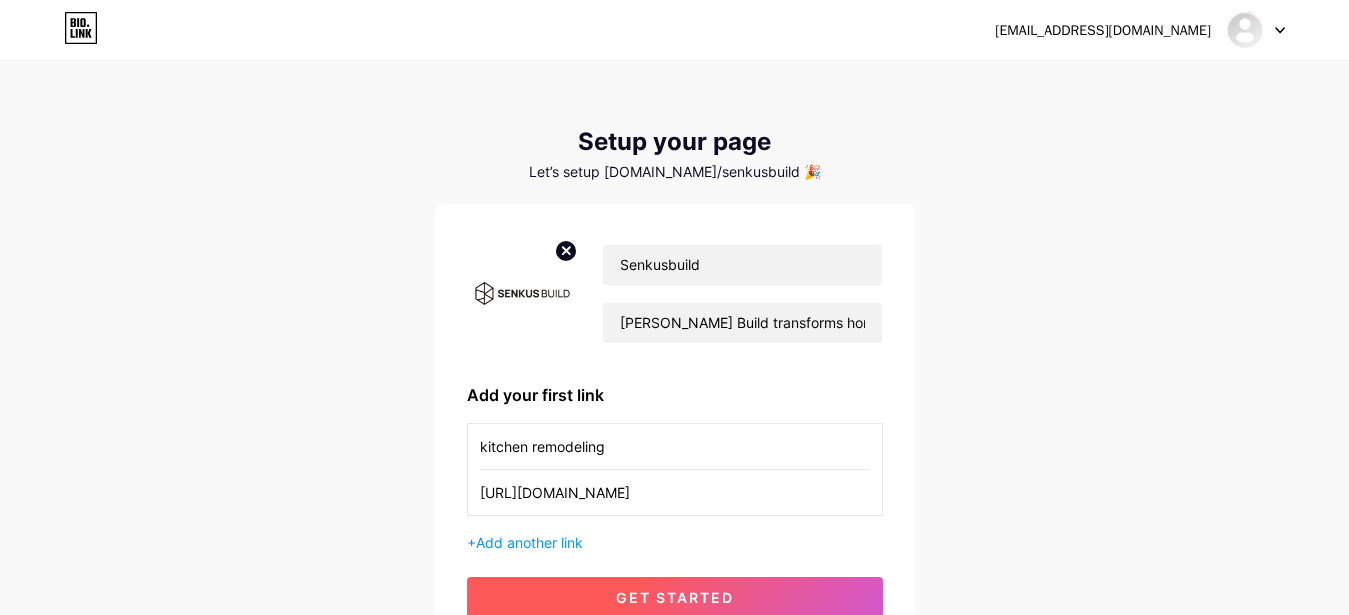 type on "kitchen remodeling" 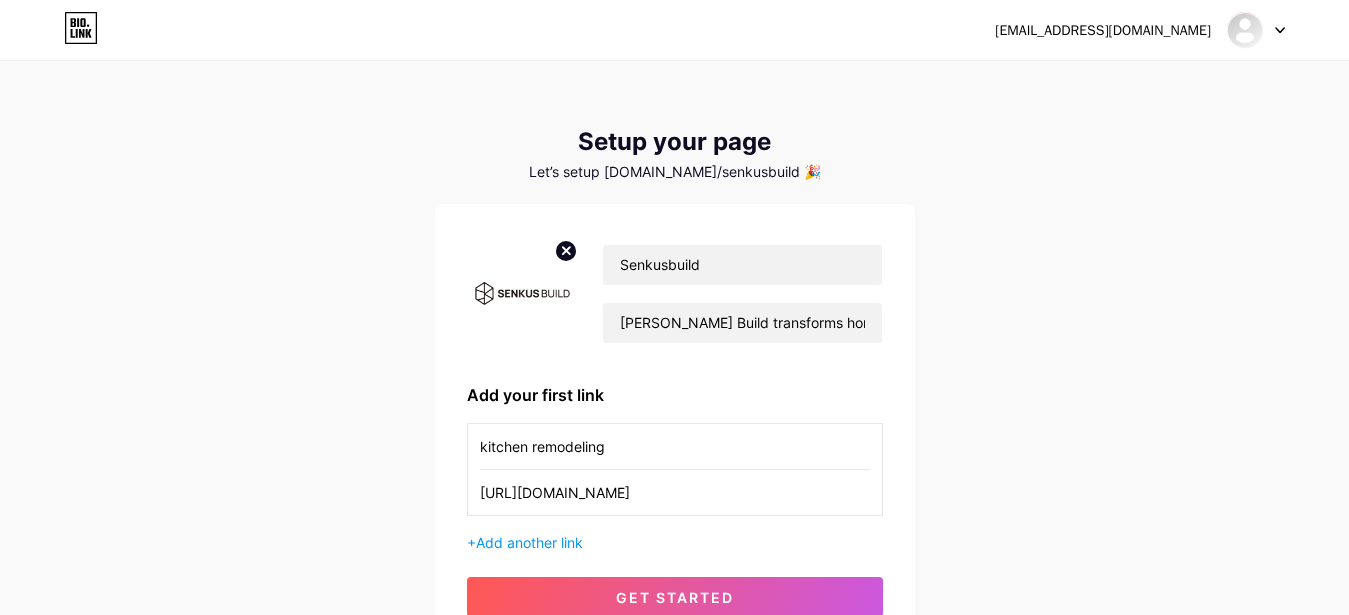 click on "[URL][DOMAIN_NAME]" at bounding box center (675, 492) 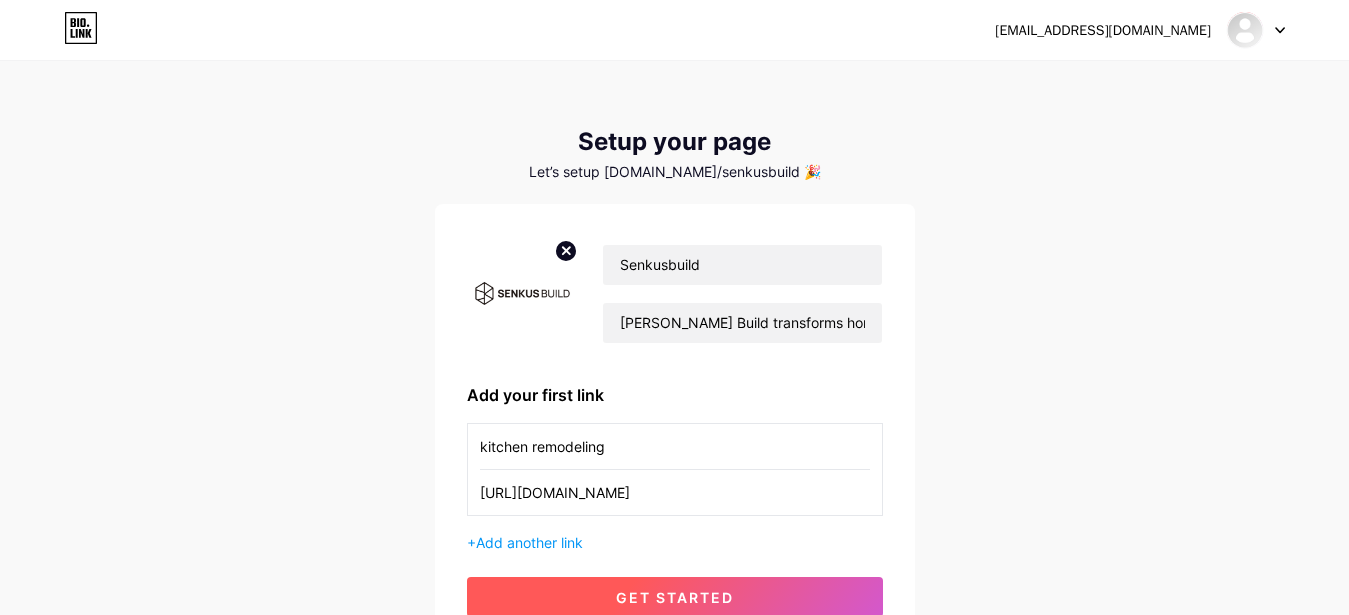 type on "[URL][DOMAIN_NAME]" 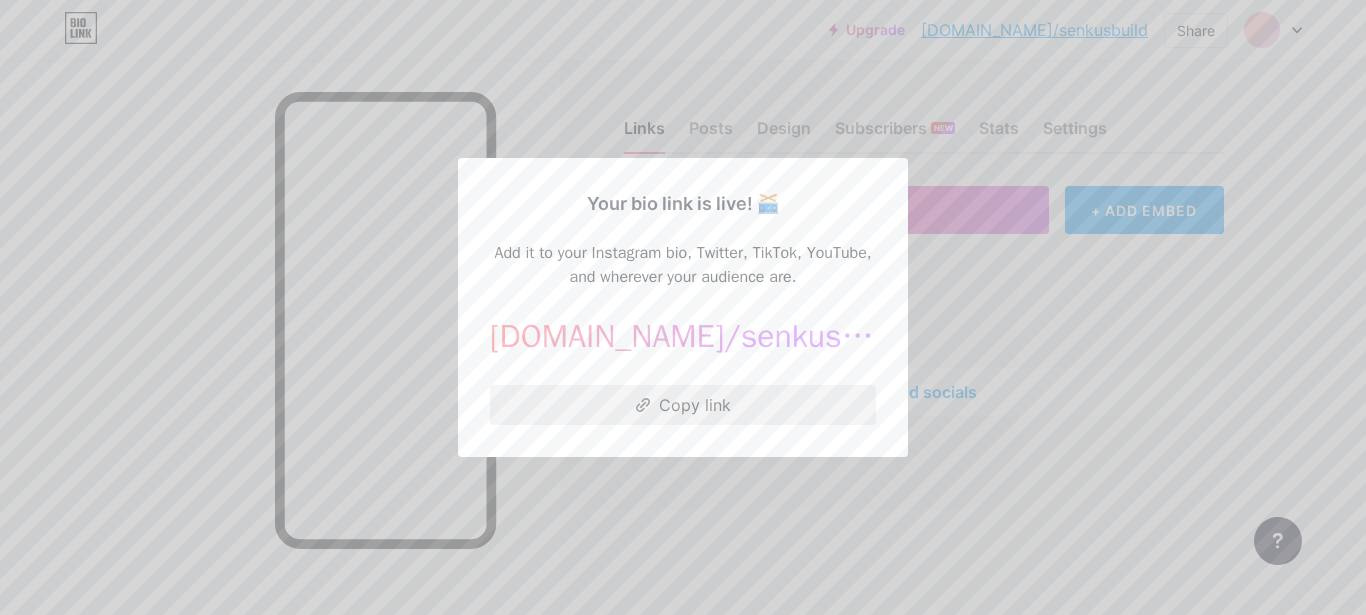 click on "Copy link" at bounding box center (683, 405) 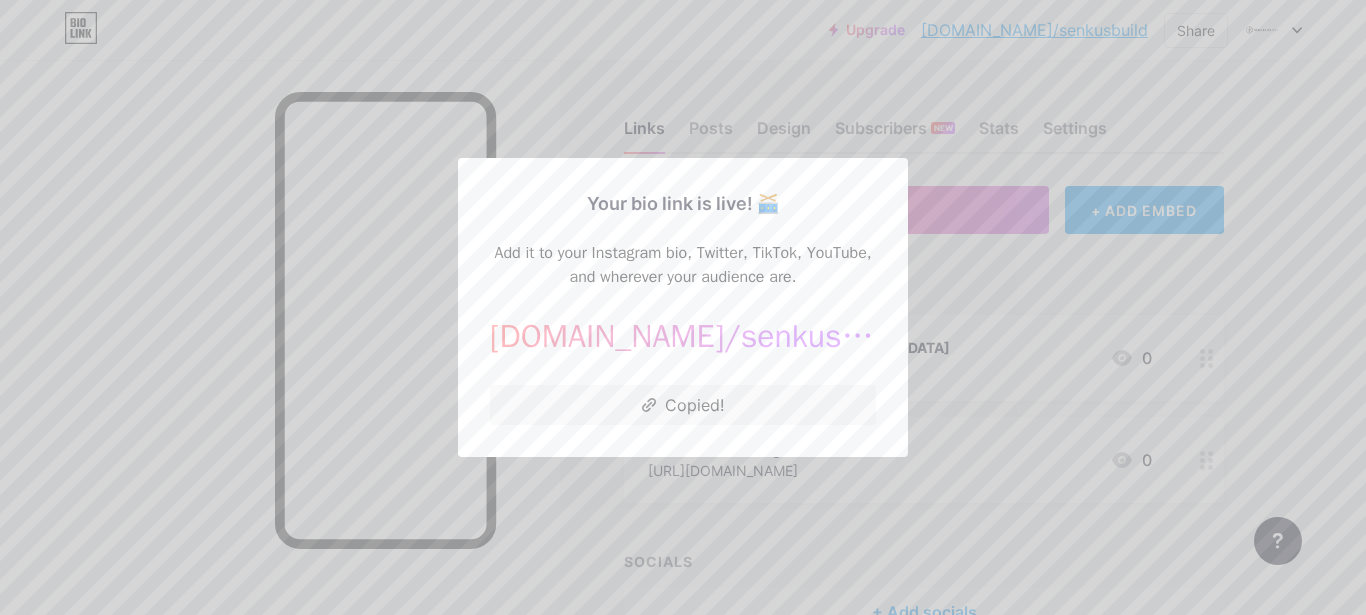 click on "senkusbuild" at bounding box center (825, 336) 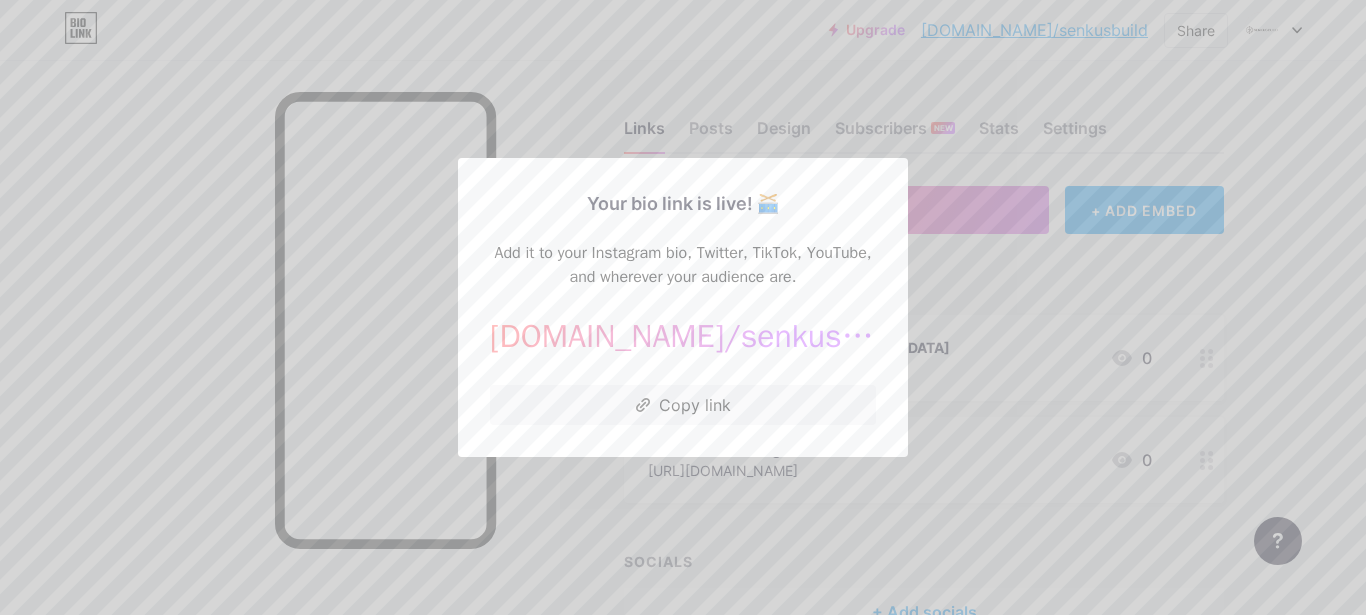 click at bounding box center [683, 307] 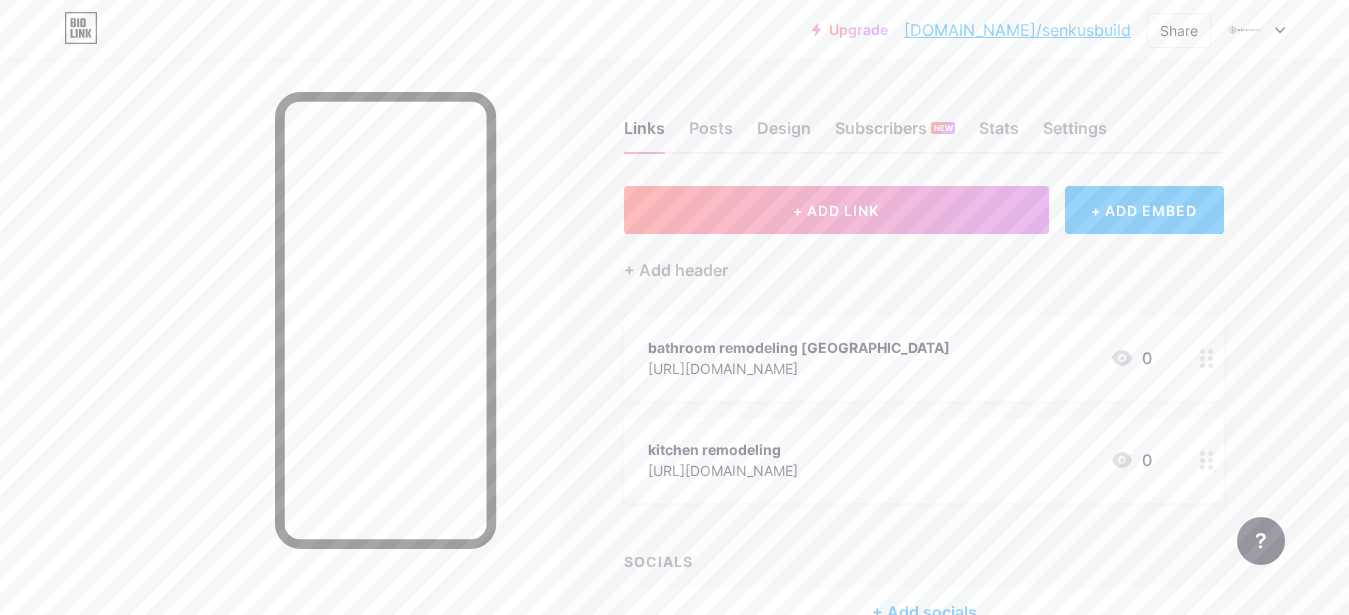 click on "[DOMAIN_NAME]/senkusbuild" at bounding box center [1017, 30] 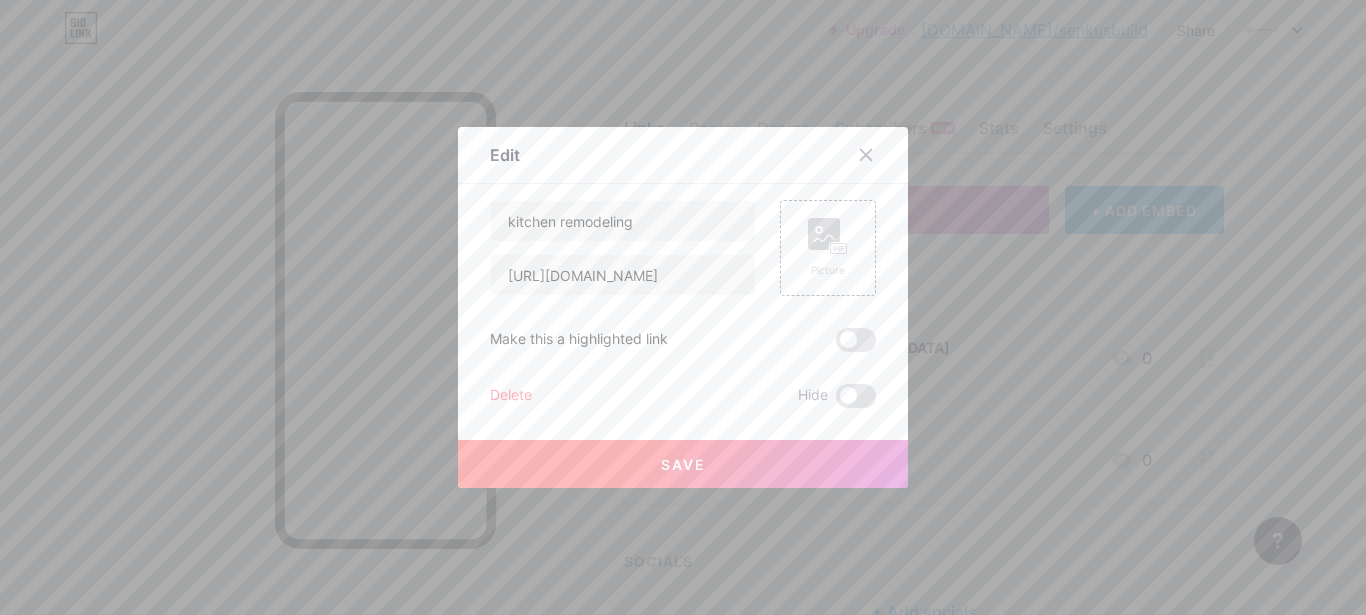 click at bounding box center (683, 307) 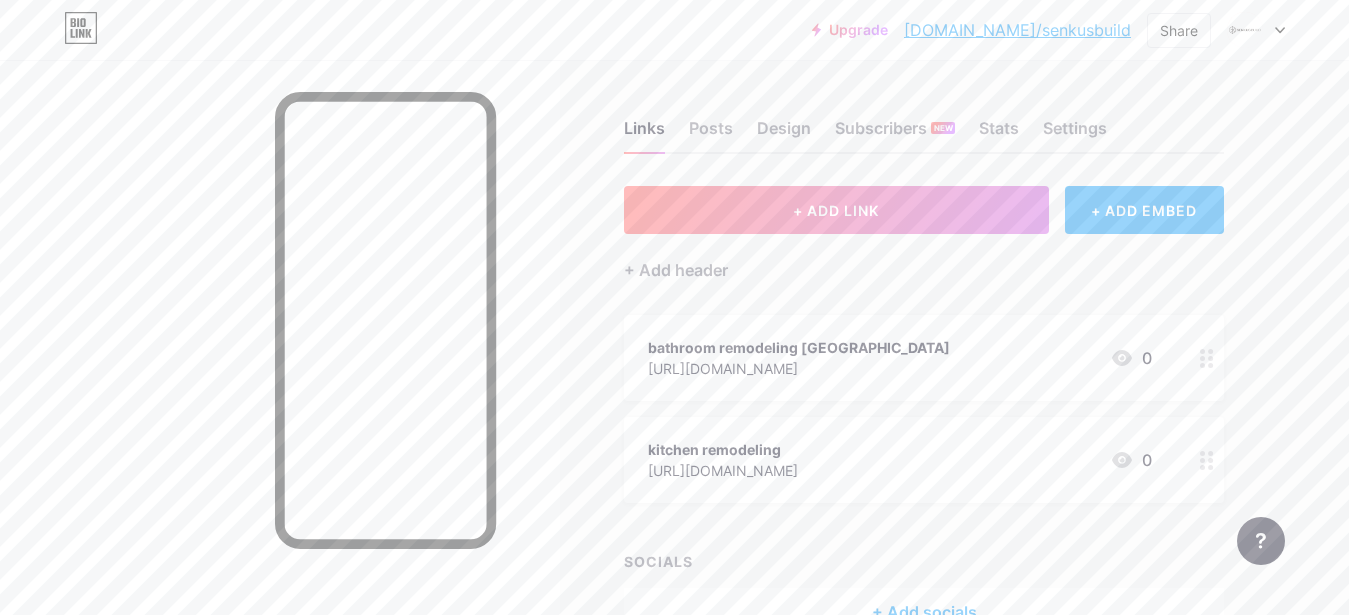 click at bounding box center (1207, 358) 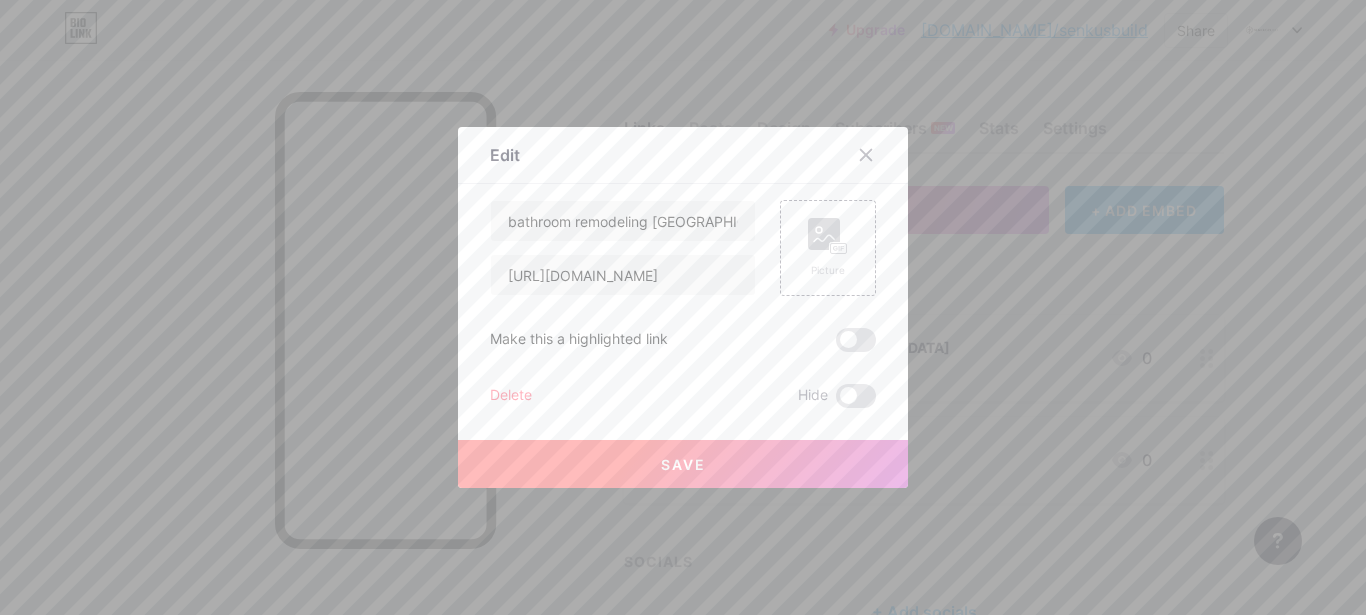 click on "Delete" at bounding box center (511, 396) 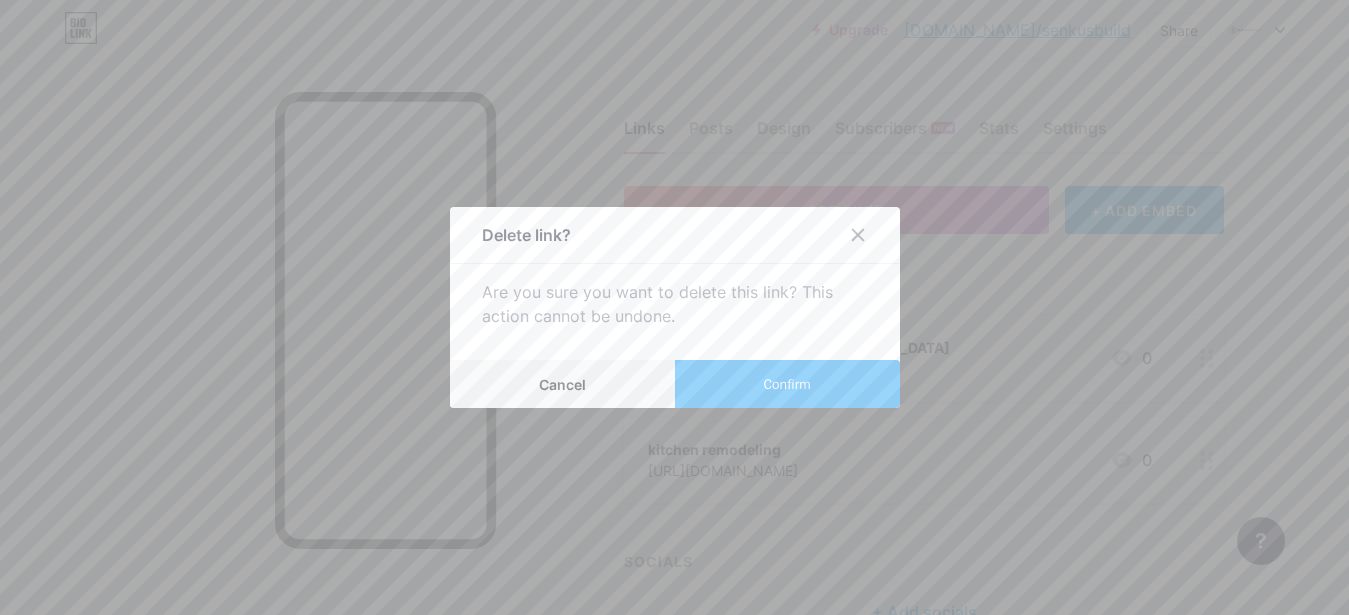 click on "Confirm" at bounding box center [786, 384] 